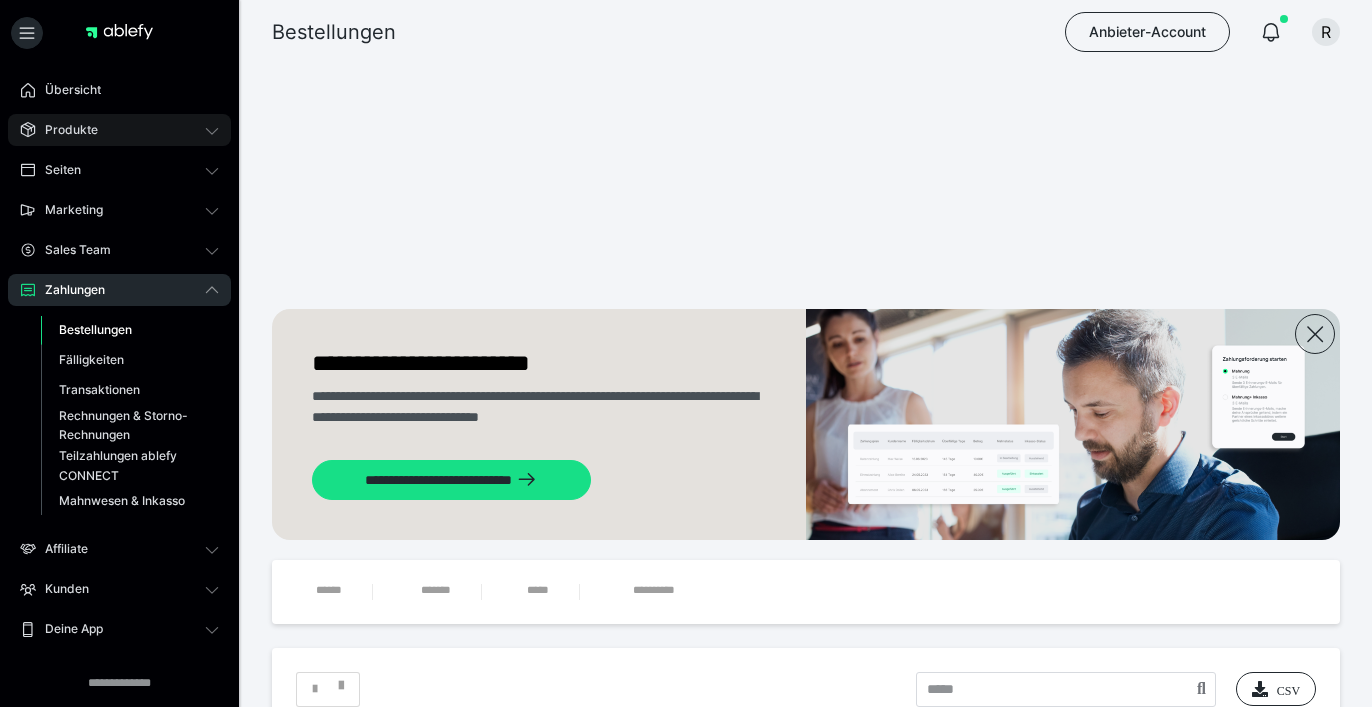 scroll, scrollTop: 0, scrollLeft: 0, axis: both 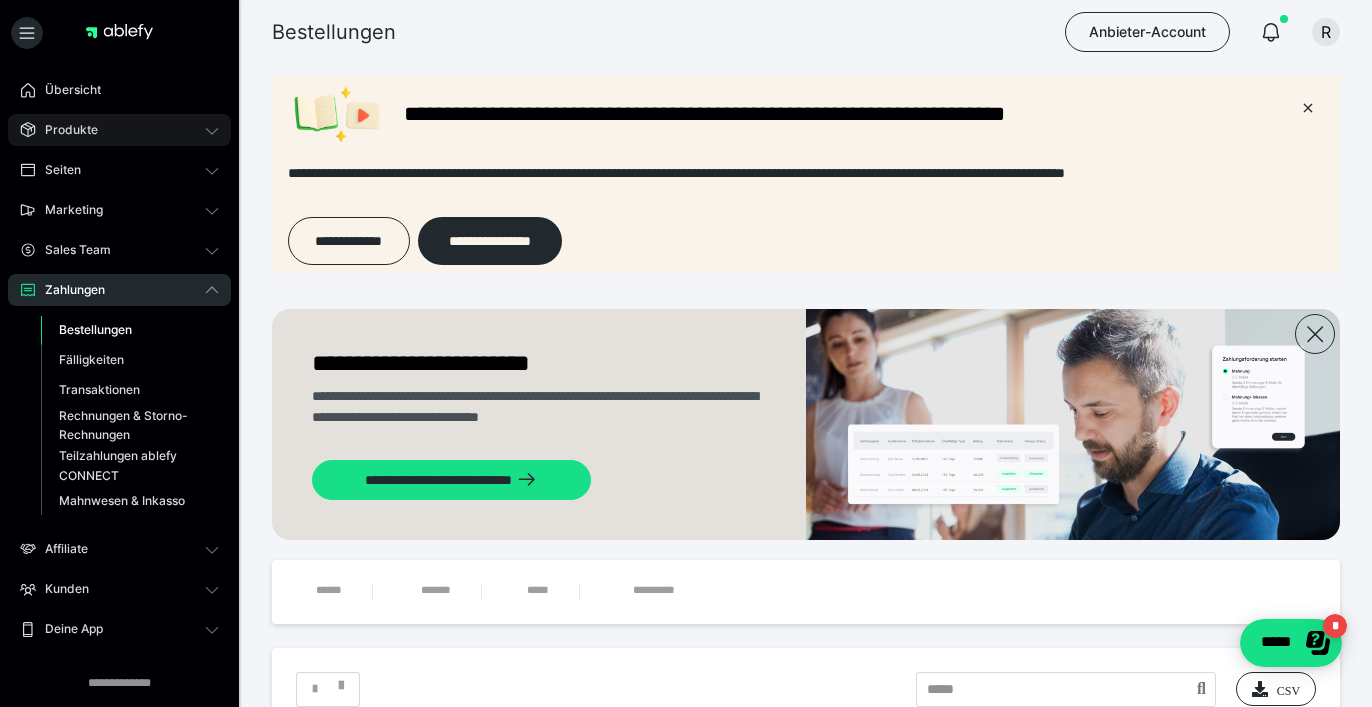 click on "Produkte" at bounding box center (119, 130) 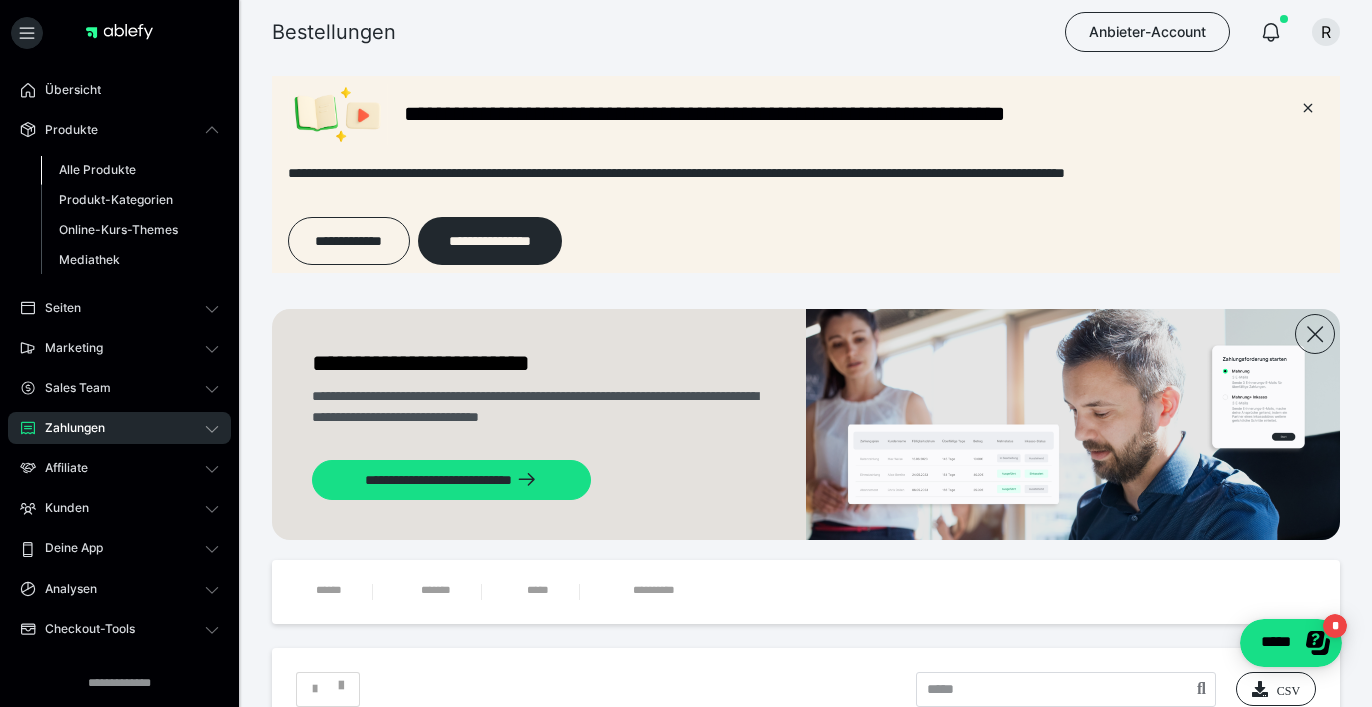 click on "Alle Produkte" at bounding box center [97, 169] 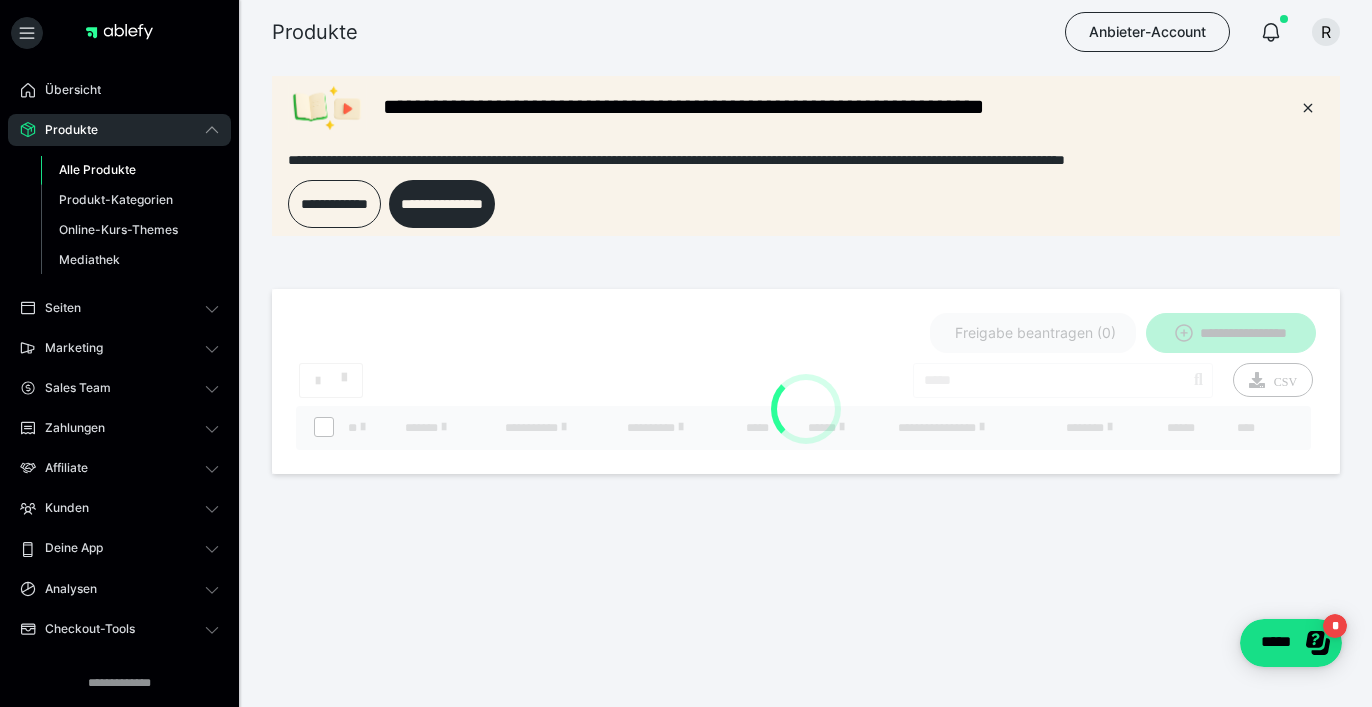 scroll, scrollTop: 0, scrollLeft: 0, axis: both 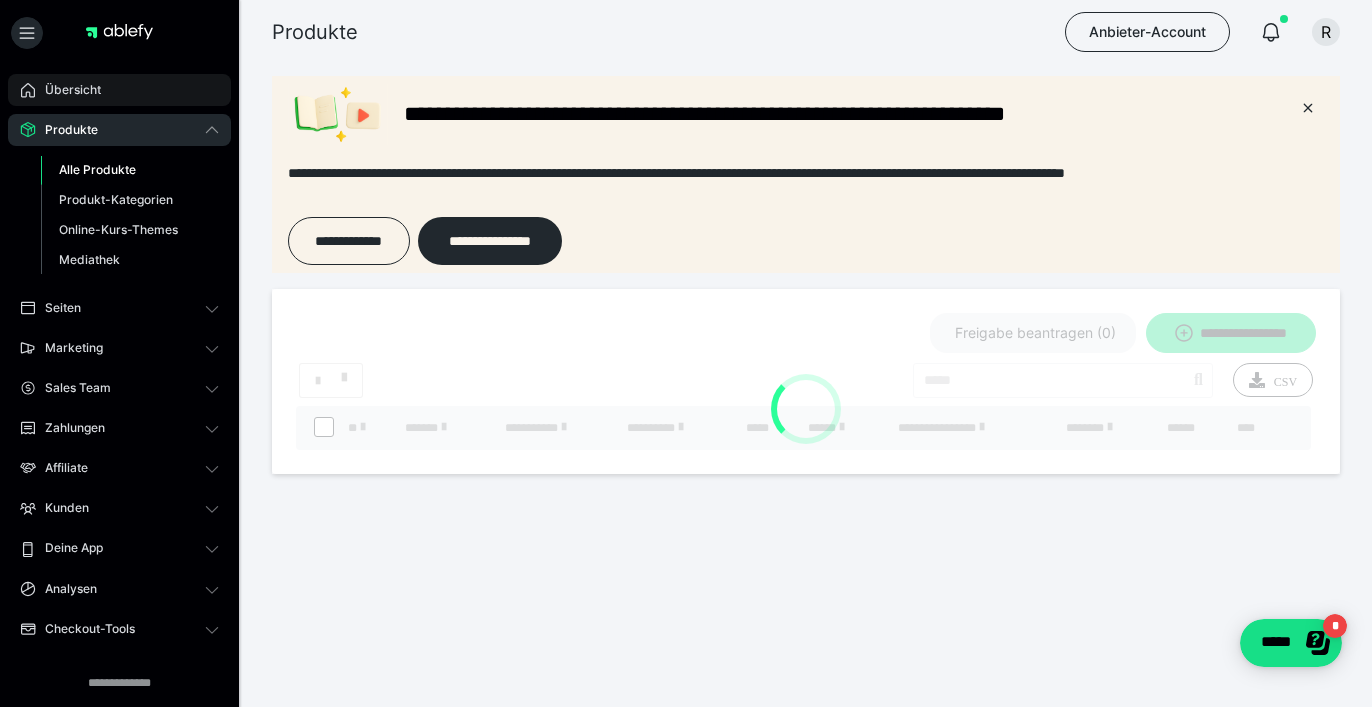 click on "Übersicht" at bounding box center [66, 90] 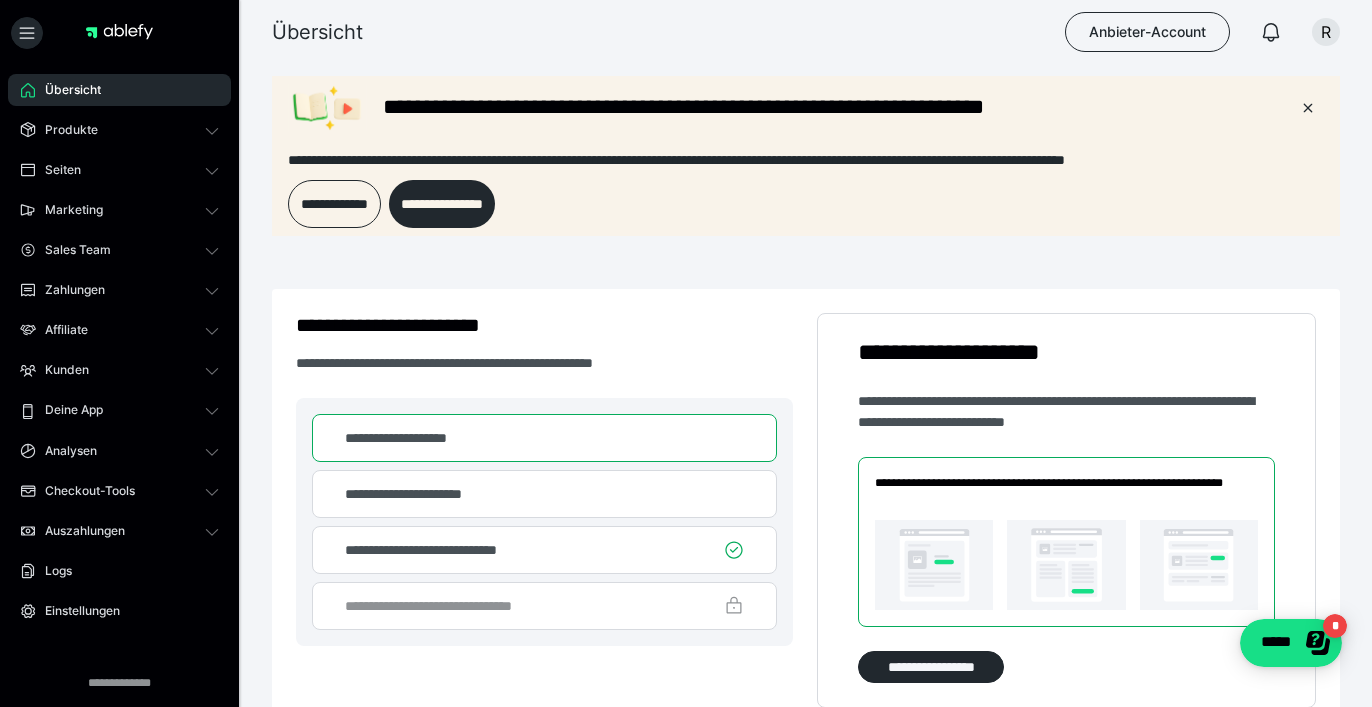 scroll, scrollTop: 0, scrollLeft: 0, axis: both 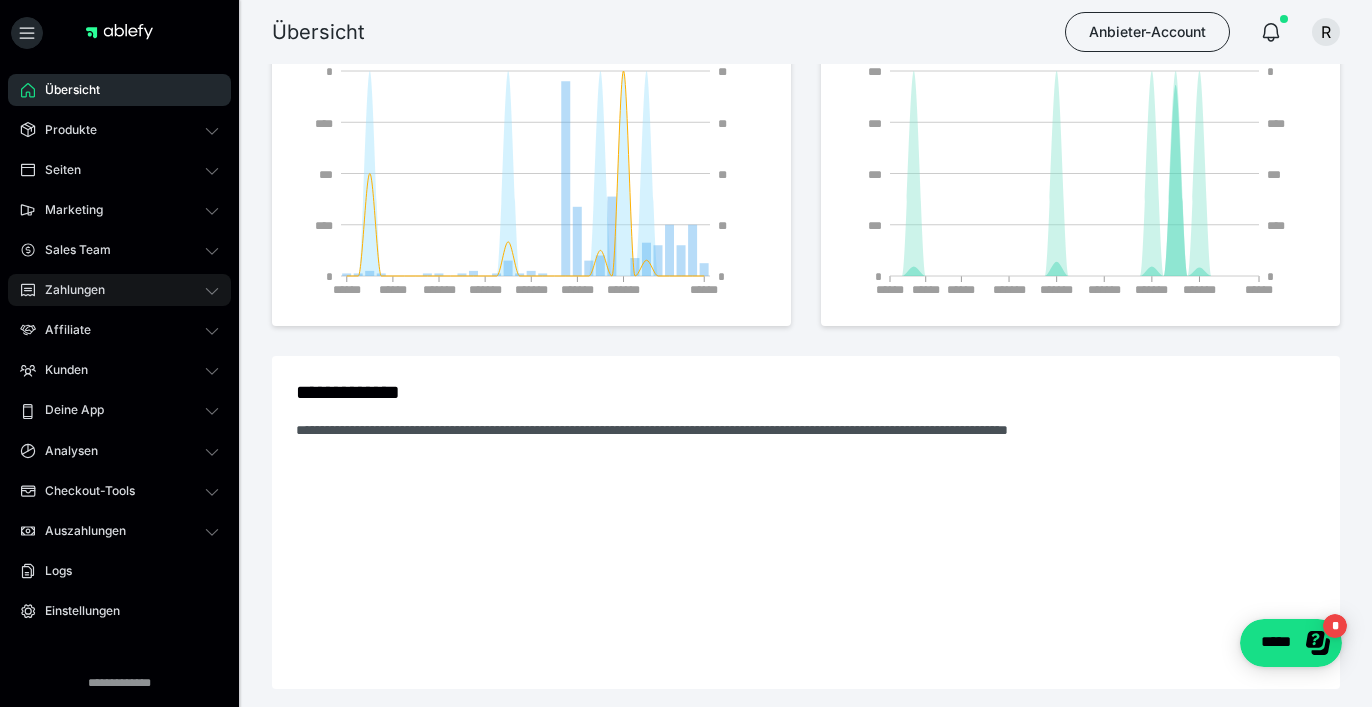 click on "Zahlungen" at bounding box center (68, 290) 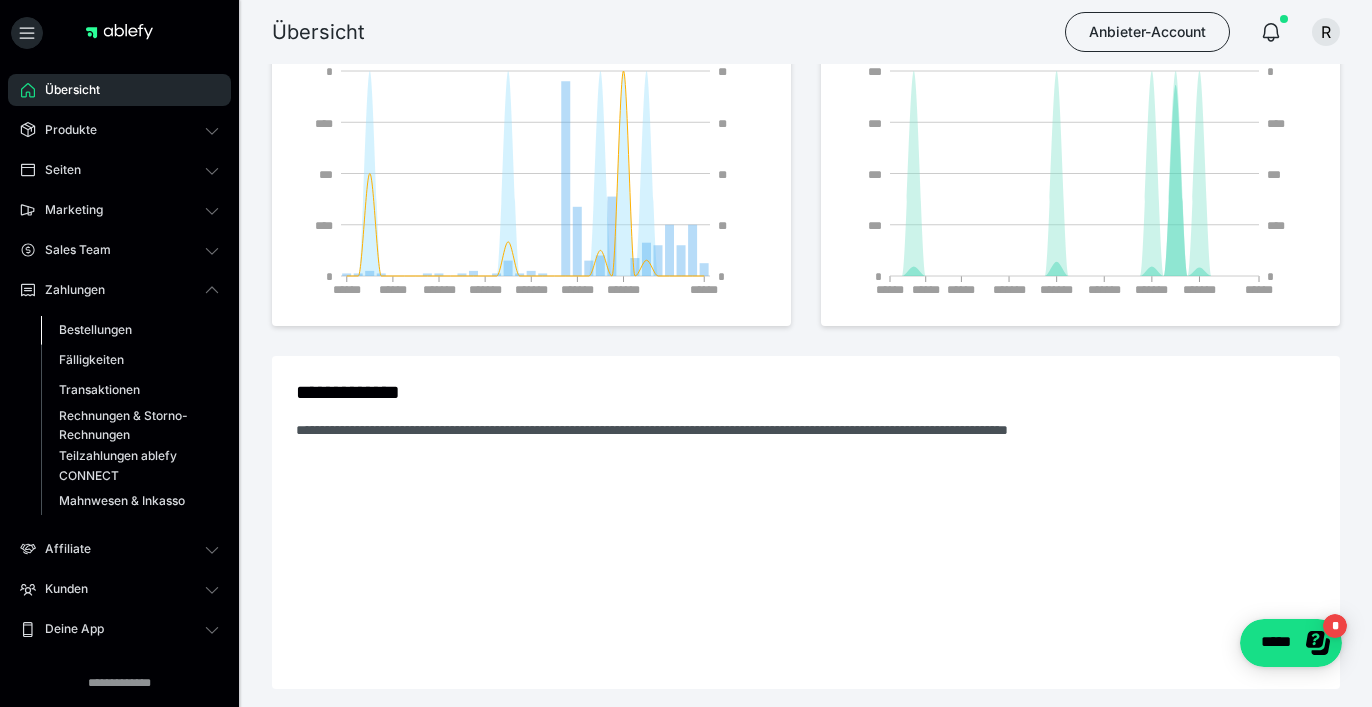 click on "Bestellungen" at bounding box center [95, 329] 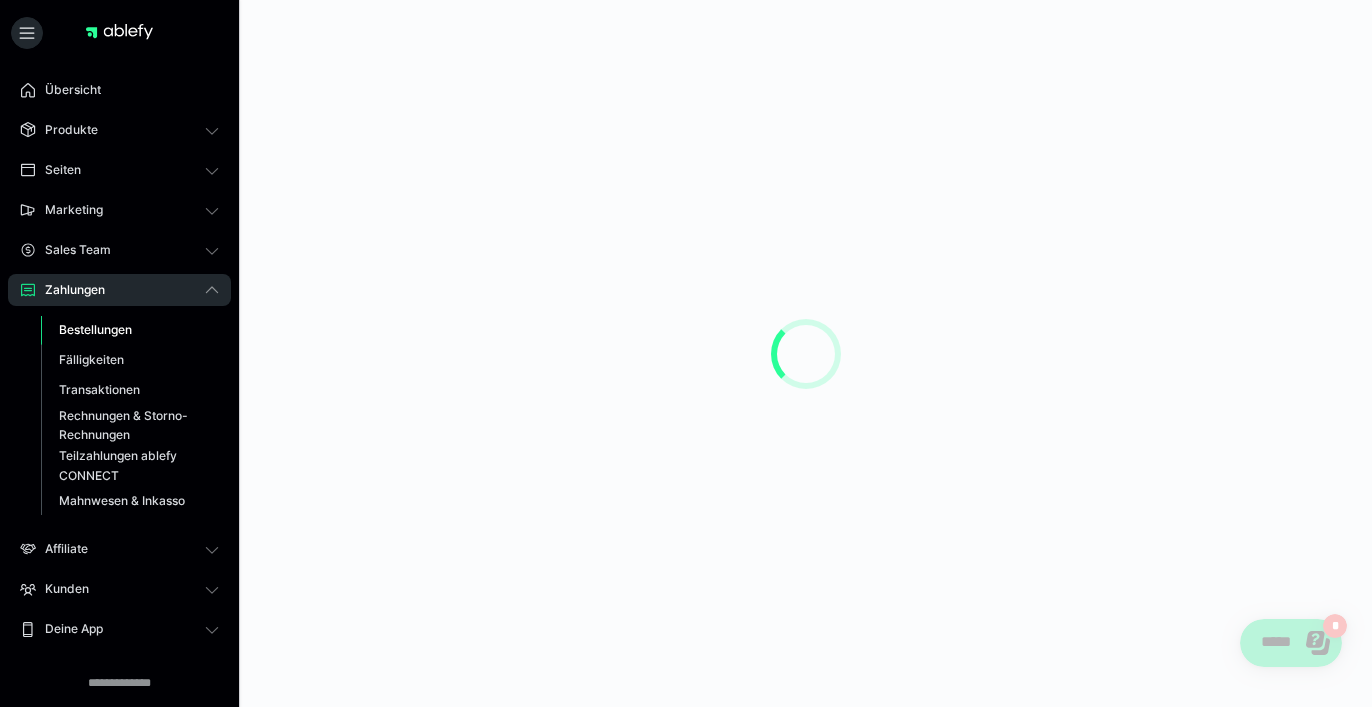 scroll, scrollTop: 0, scrollLeft: 0, axis: both 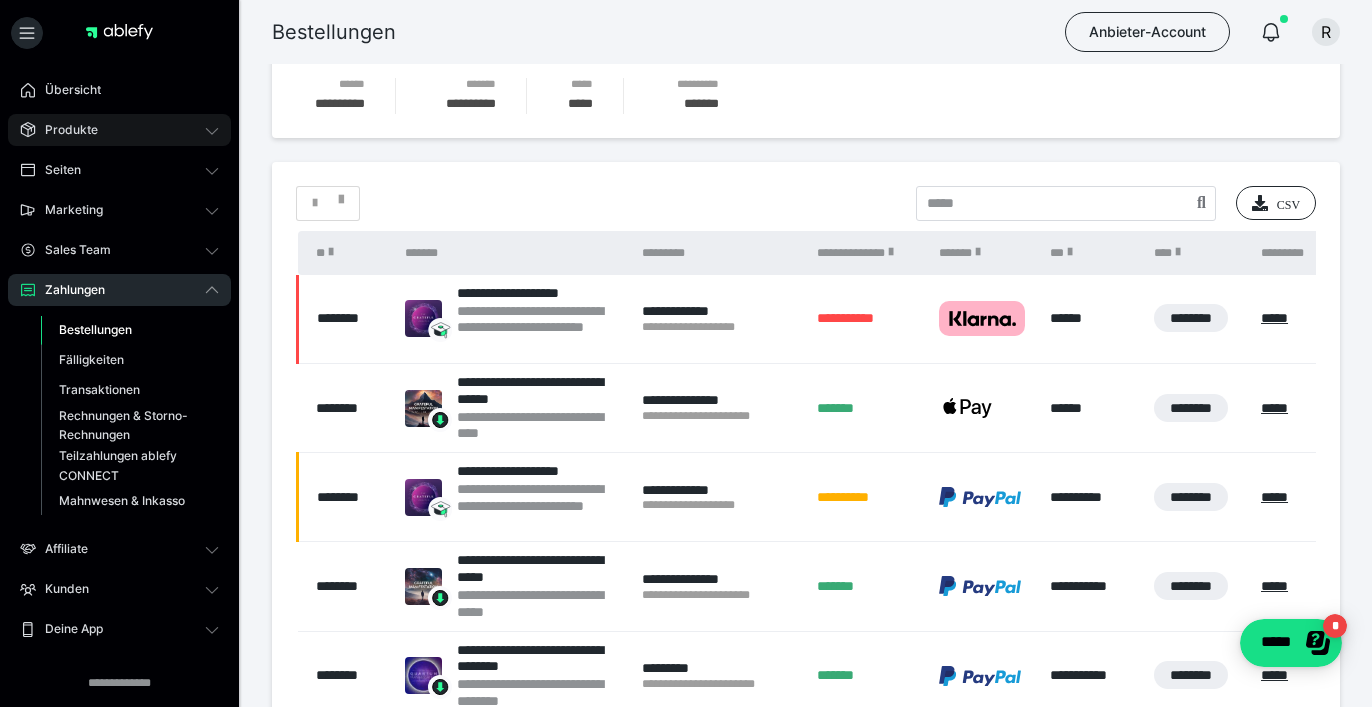 click on "Produkte" at bounding box center (119, 130) 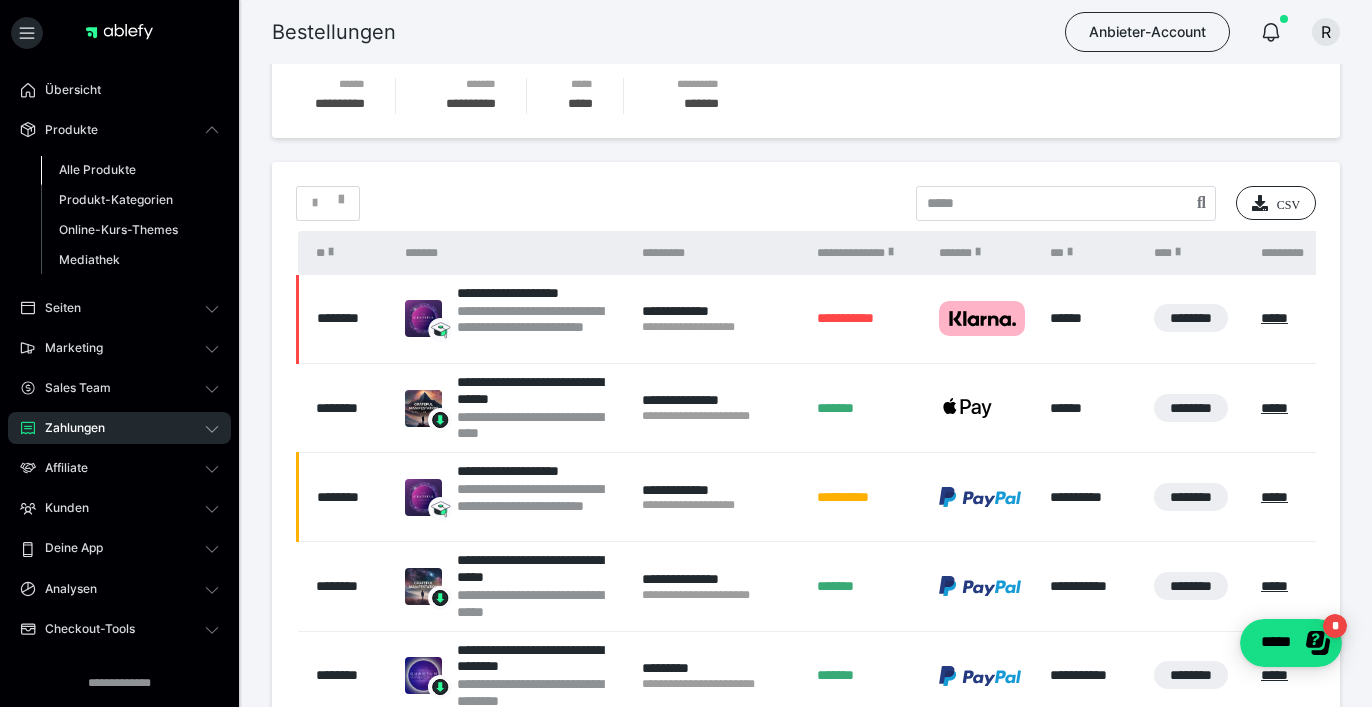 click on "Alle Produkte" at bounding box center [97, 169] 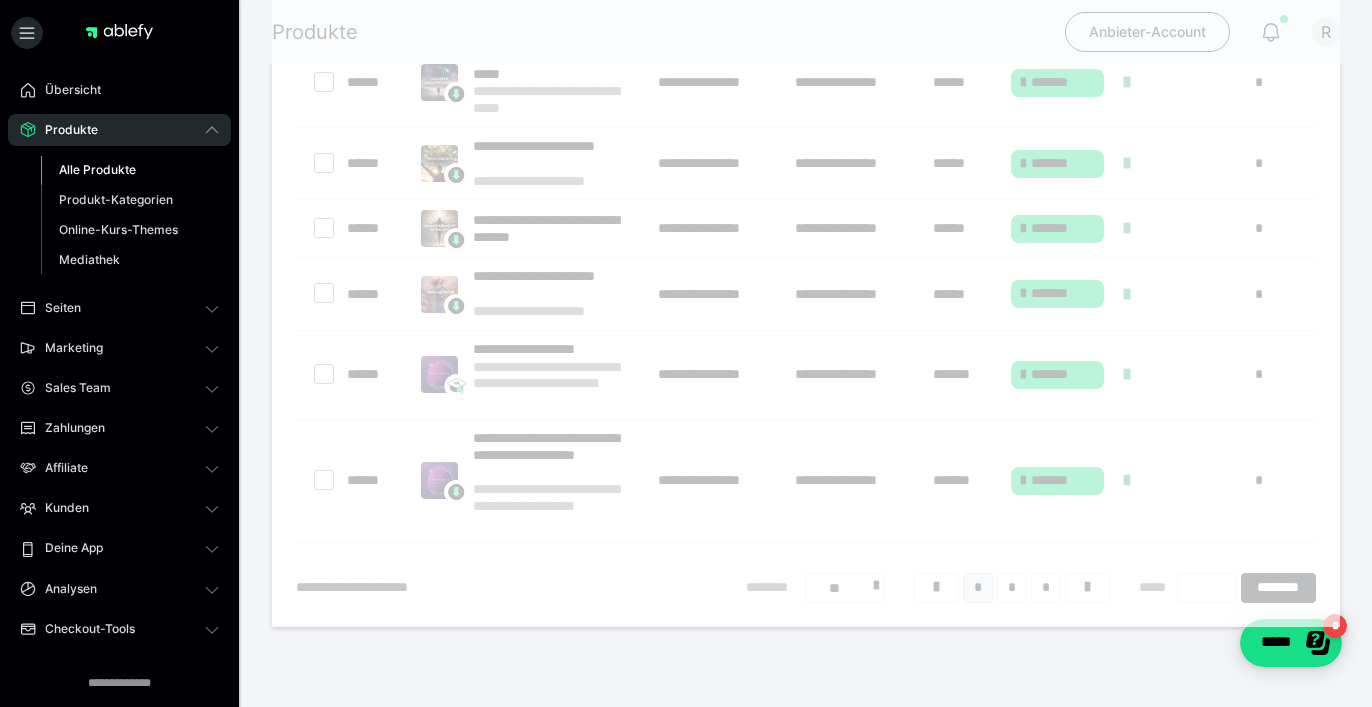 scroll, scrollTop: 0, scrollLeft: 0, axis: both 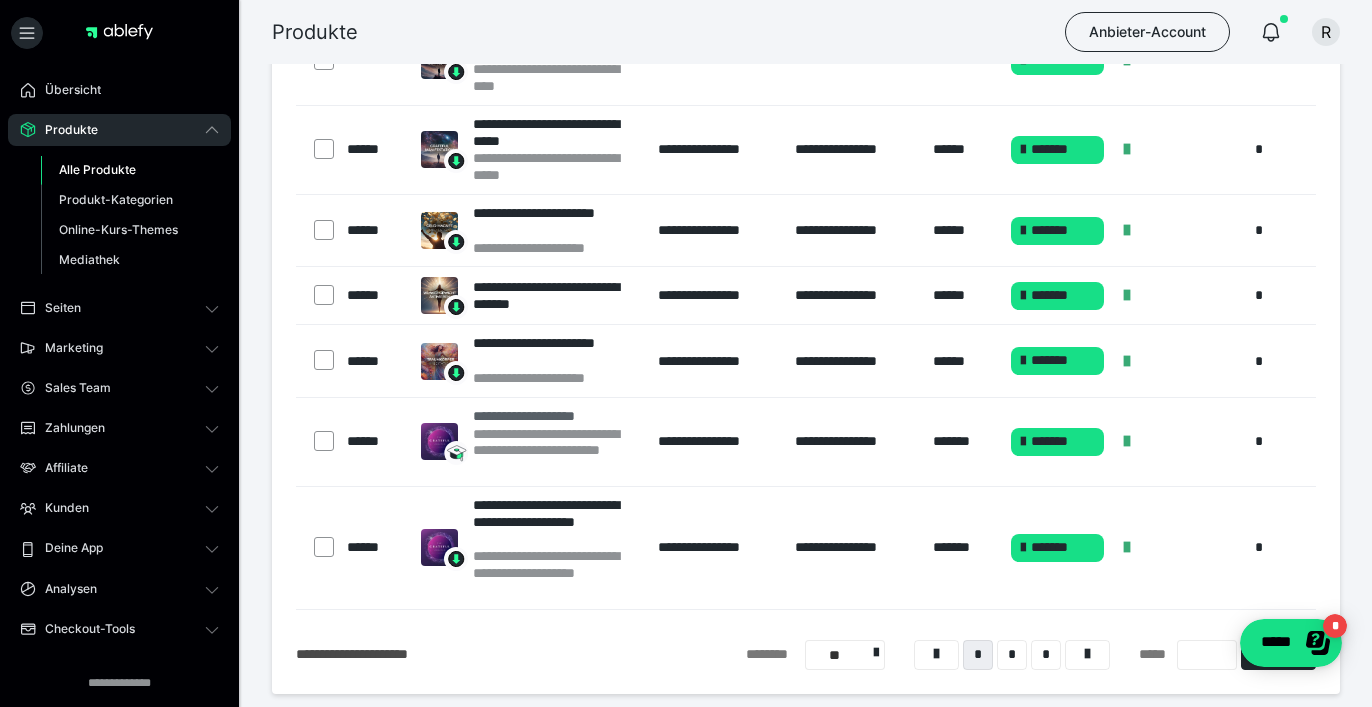 click on "**********" at bounding box center (555, 451) 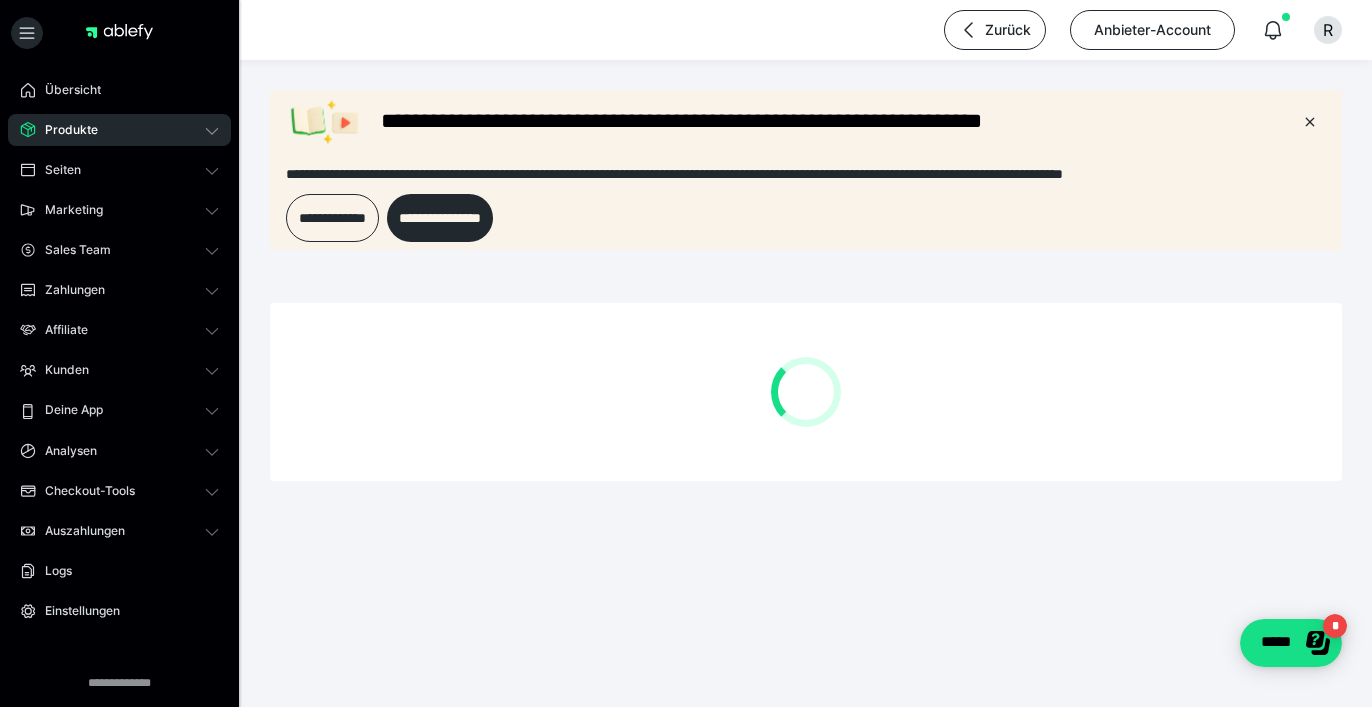 scroll, scrollTop: 0, scrollLeft: 0, axis: both 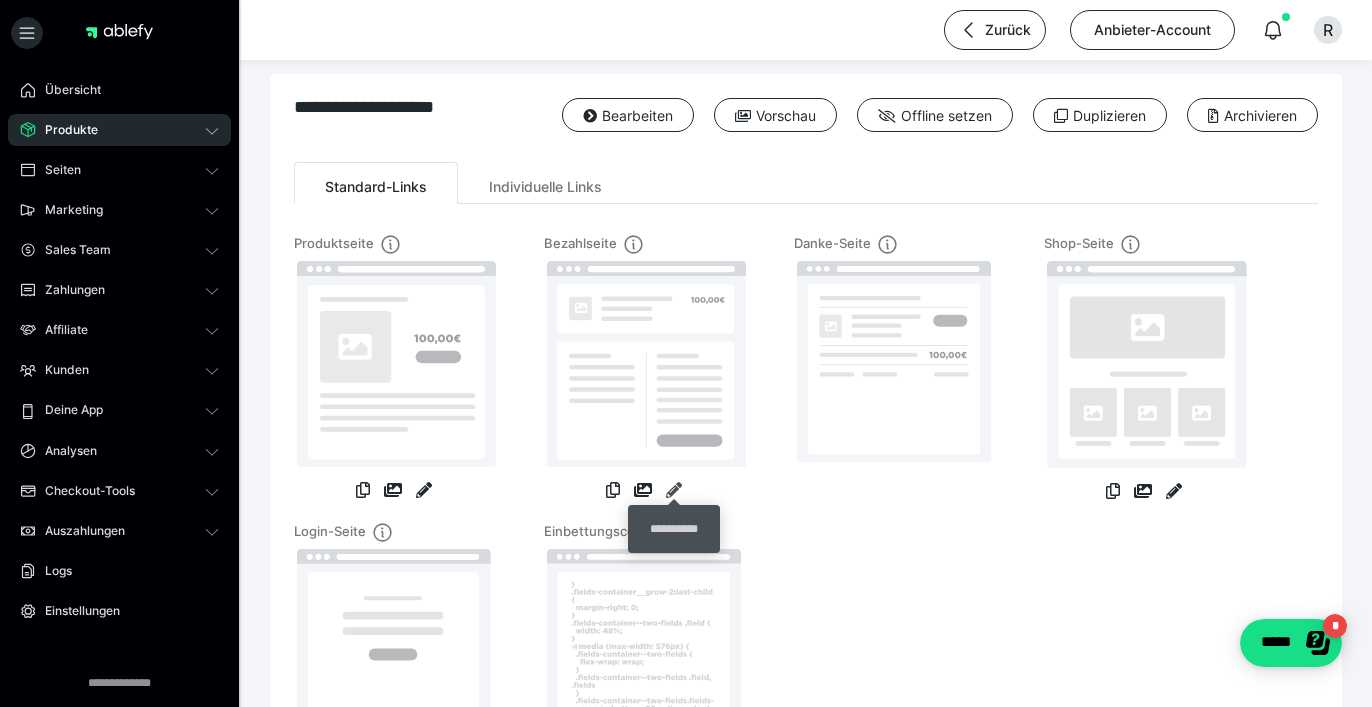 click at bounding box center [674, 490] 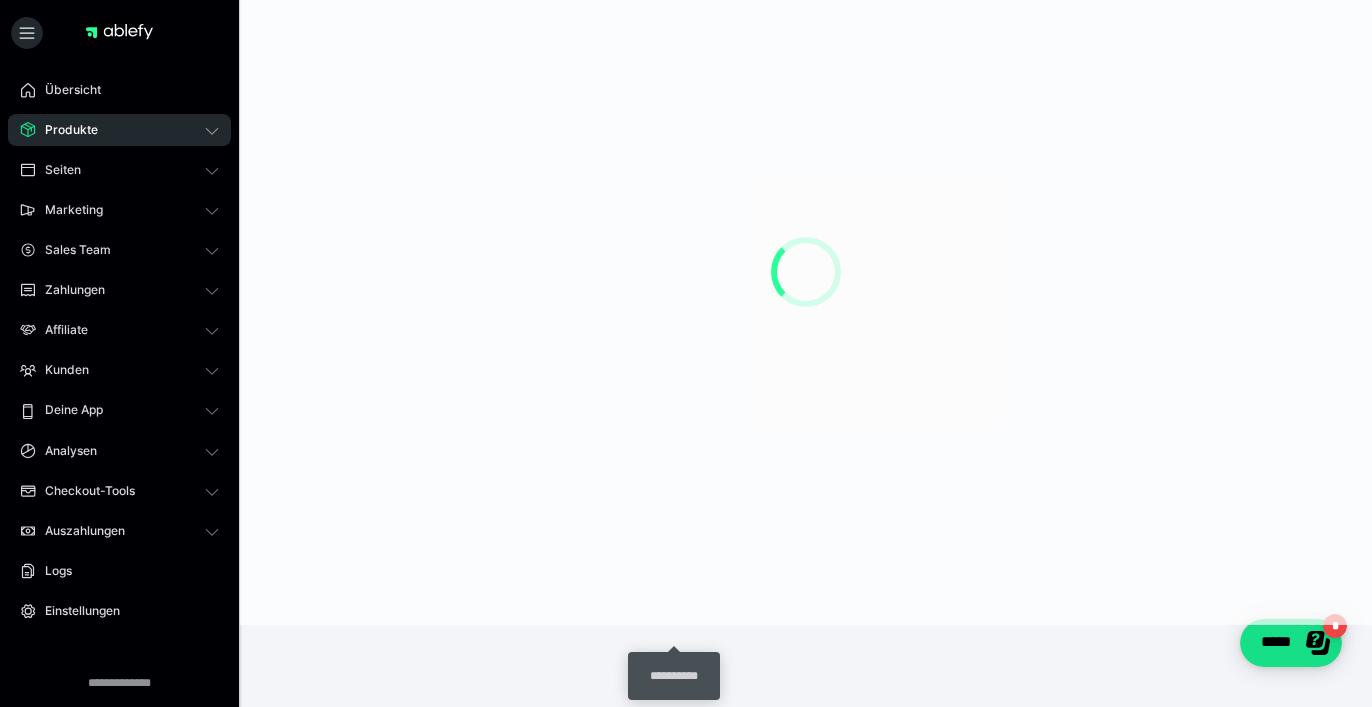 scroll, scrollTop: 0, scrollLeft: 0, axis: both 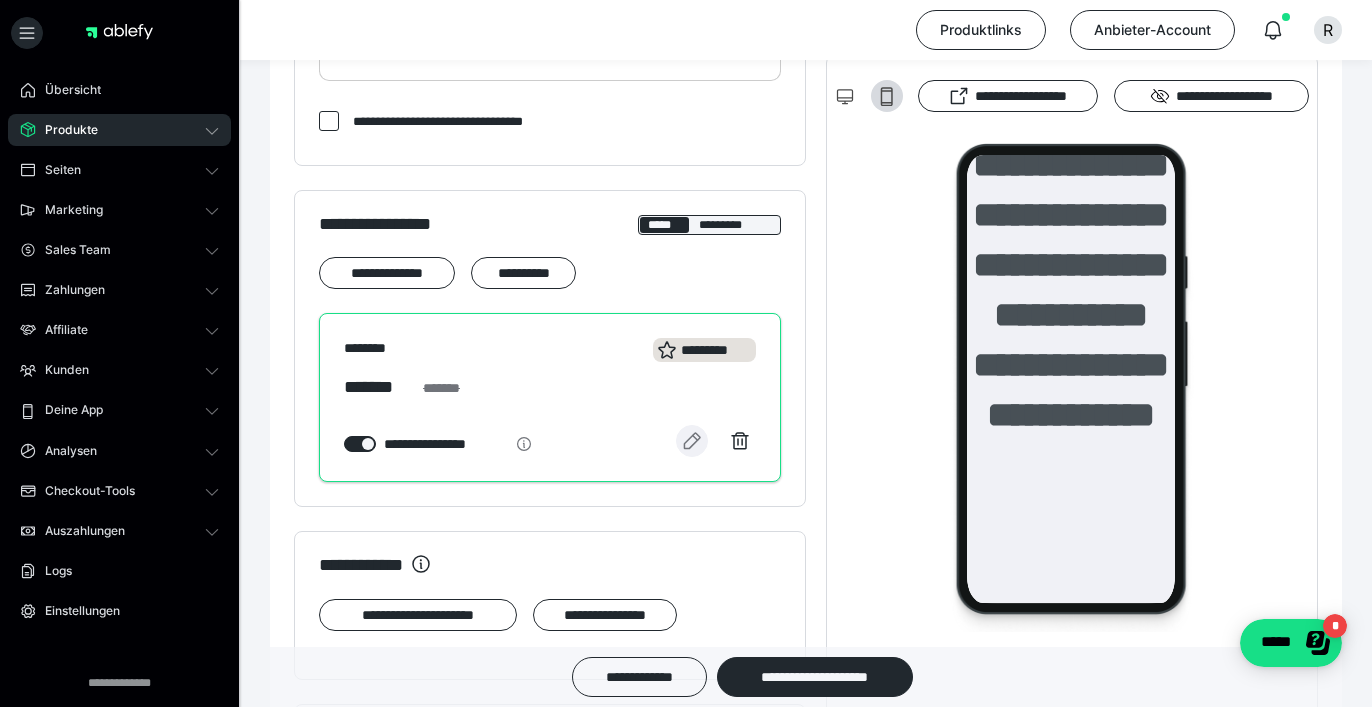 click 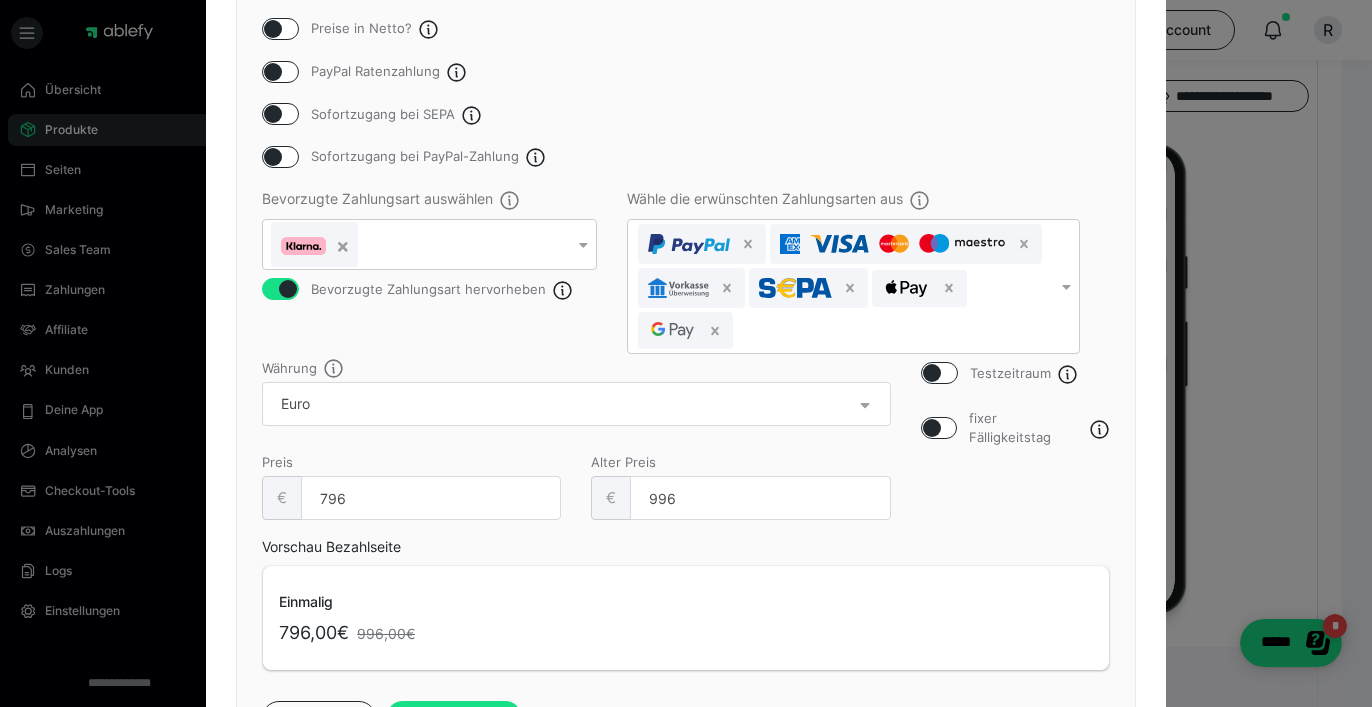 scroll, scrollTop: 338, scrollLeft: 0, axis: vertical 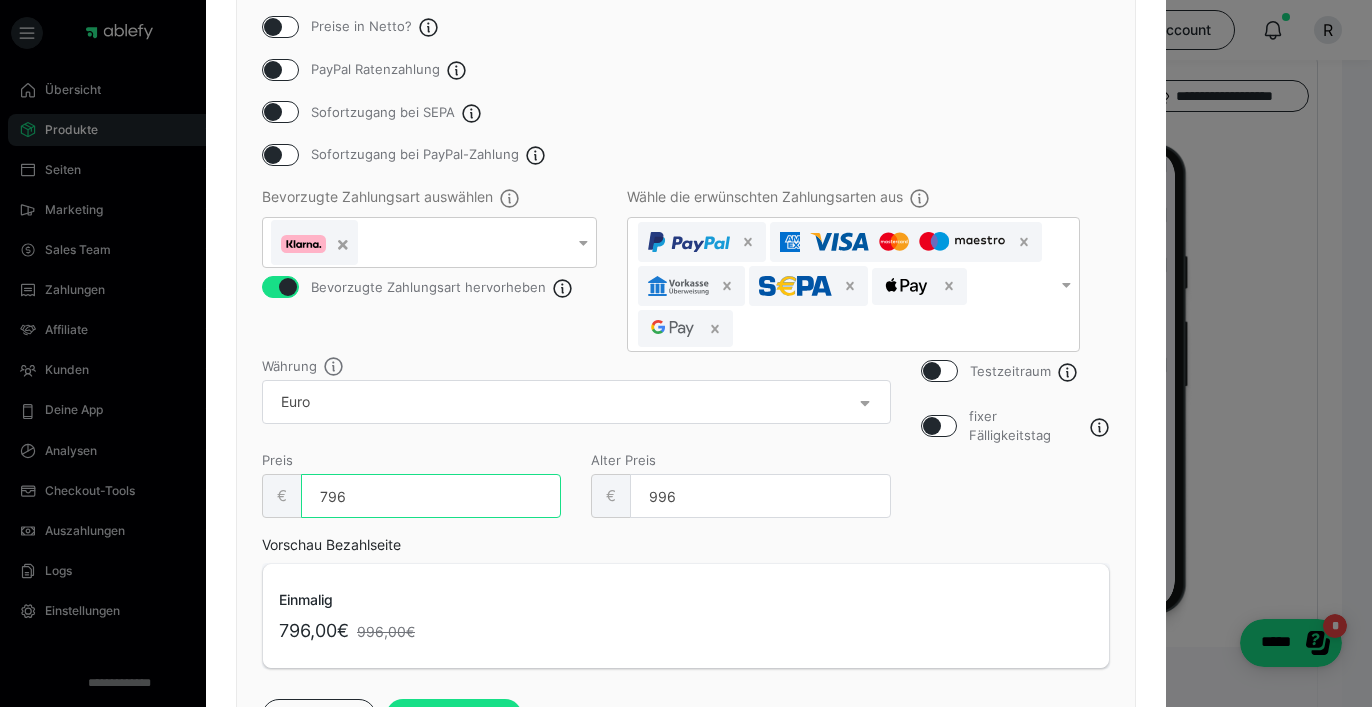 click on "796" at bounding box center (431, 496) 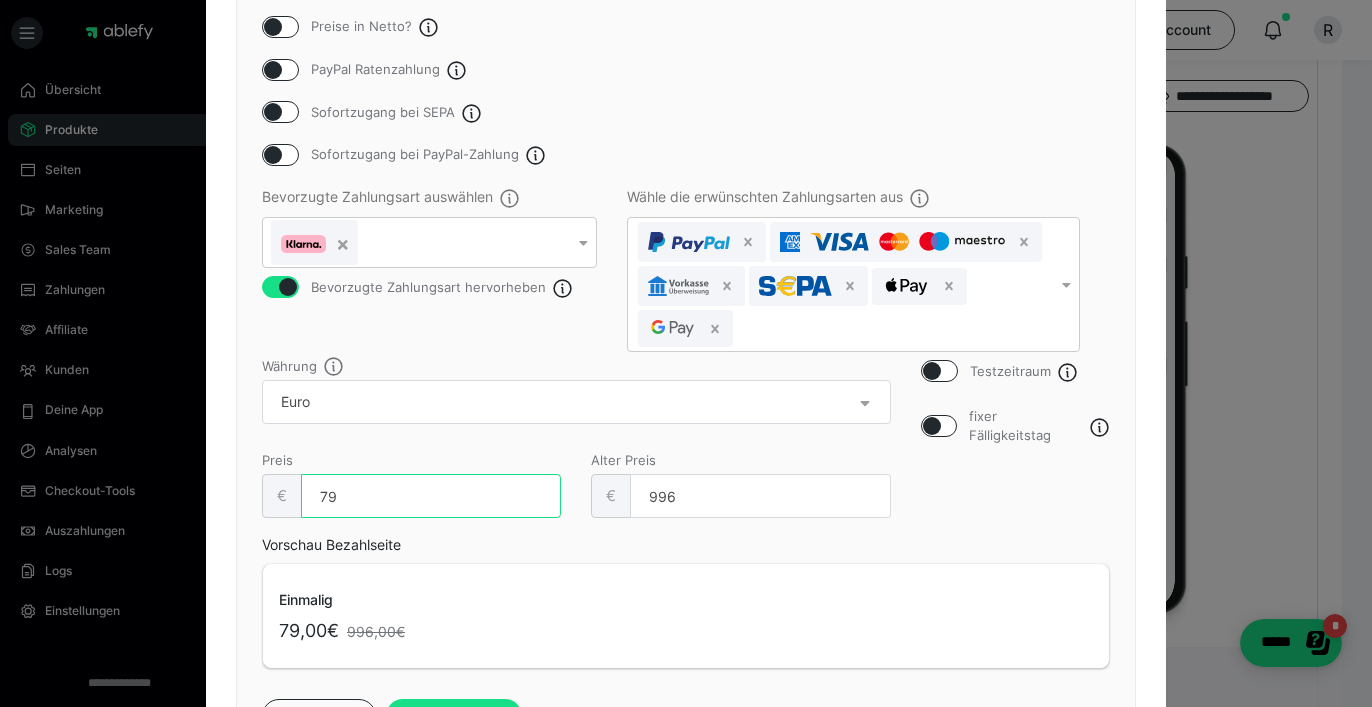 type on "7" 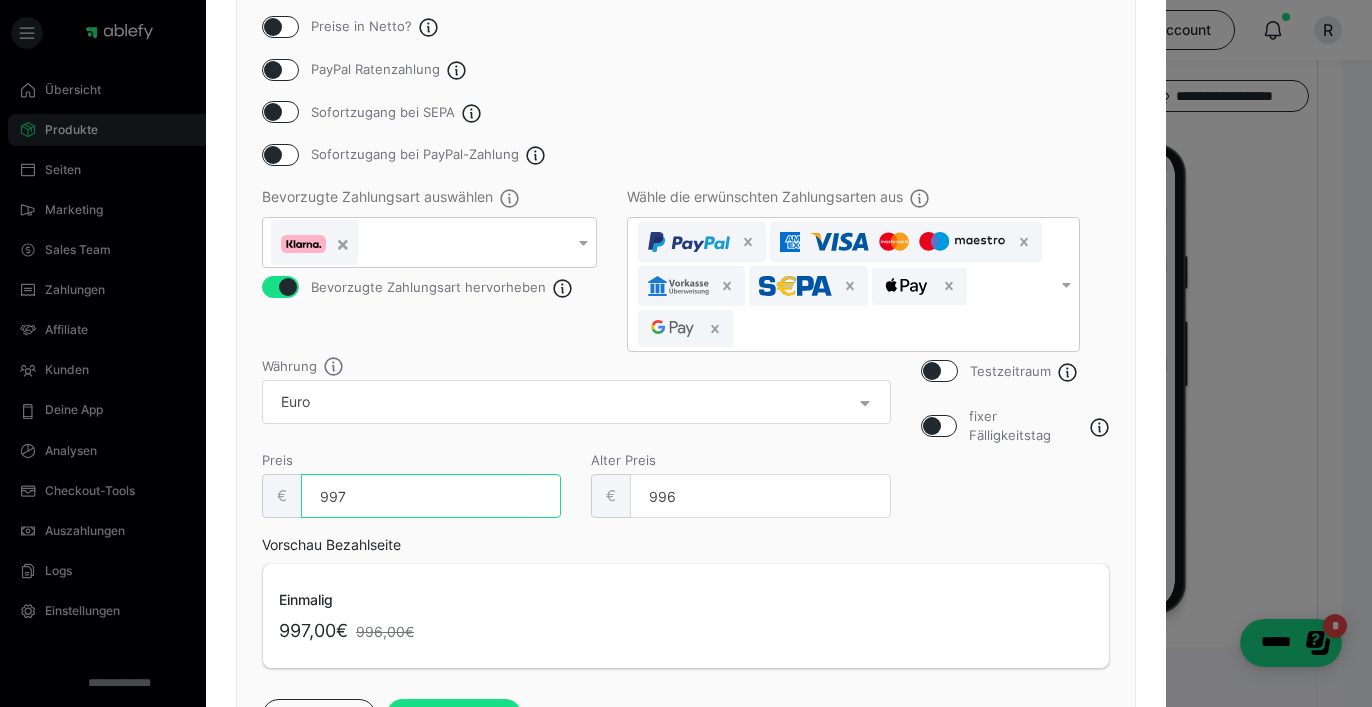 type on "997" 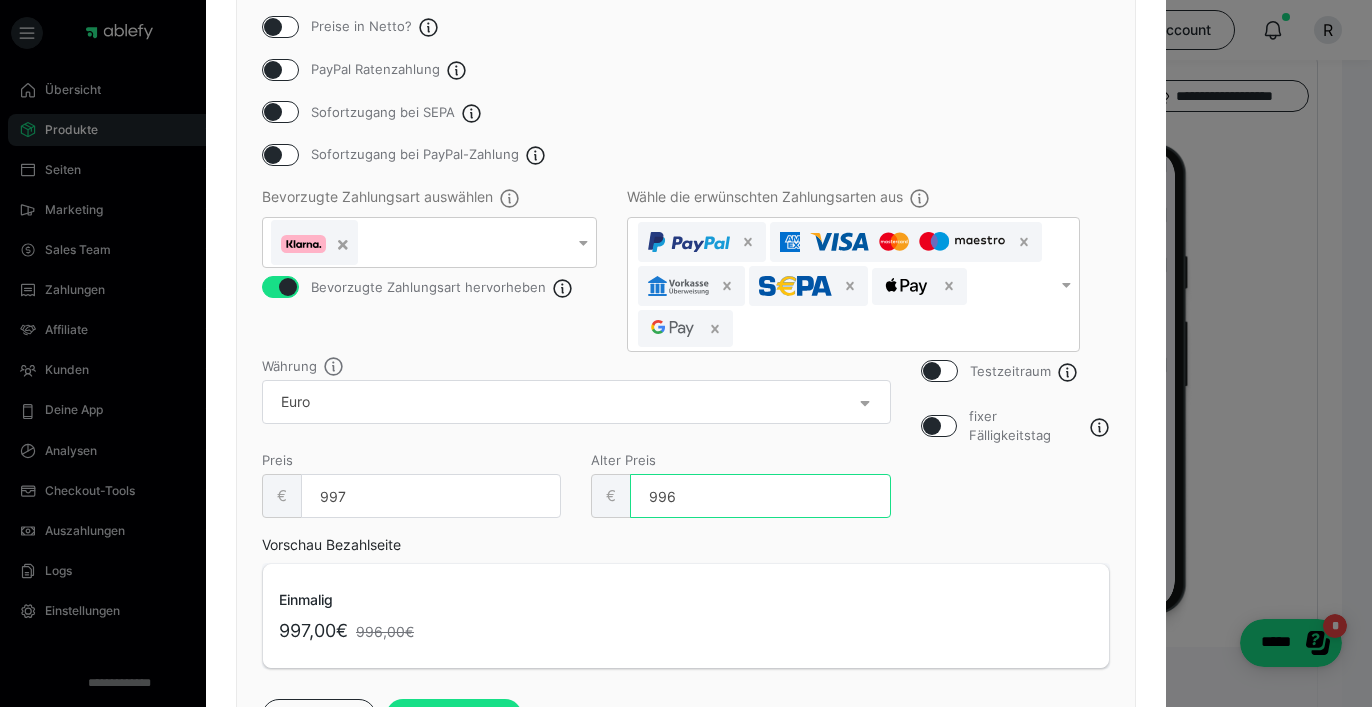 click on "996" at bounding box center (760, 496) 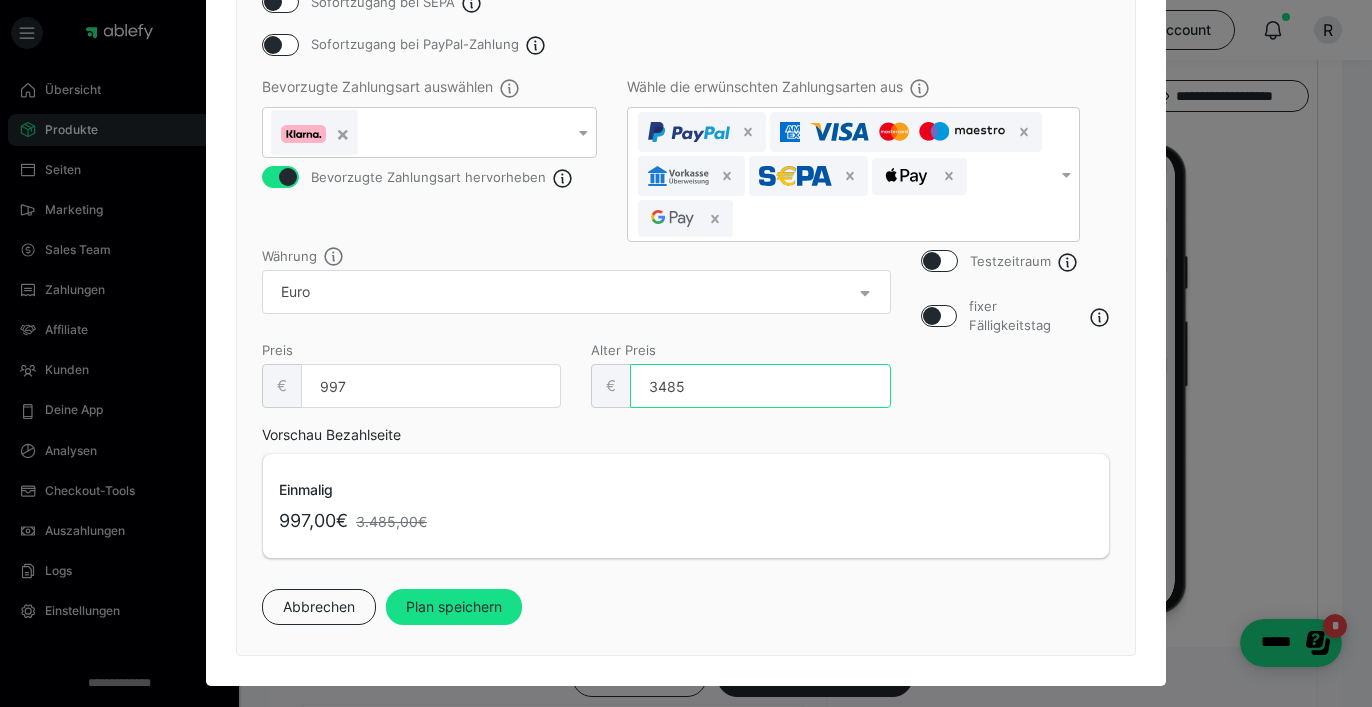 scroll, scrollTop: 452, scrollLeft: 0, axis: vertical 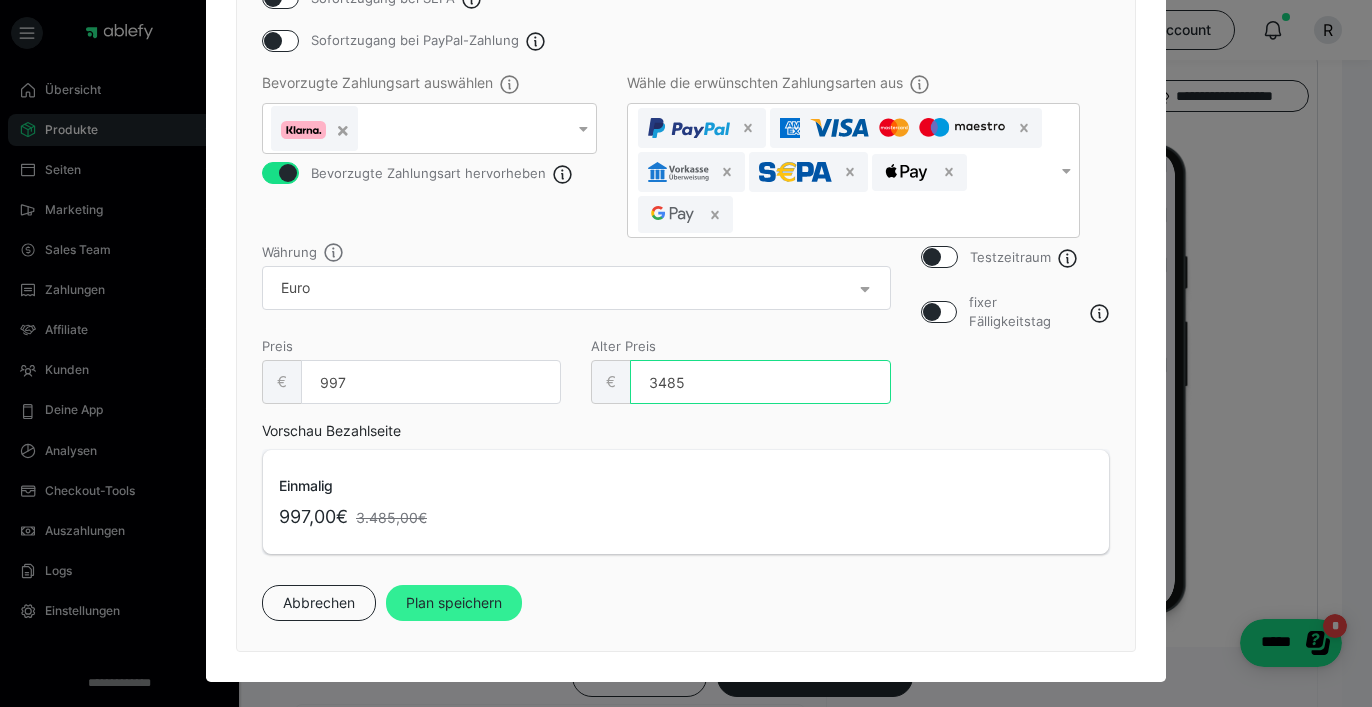 type on "3485" 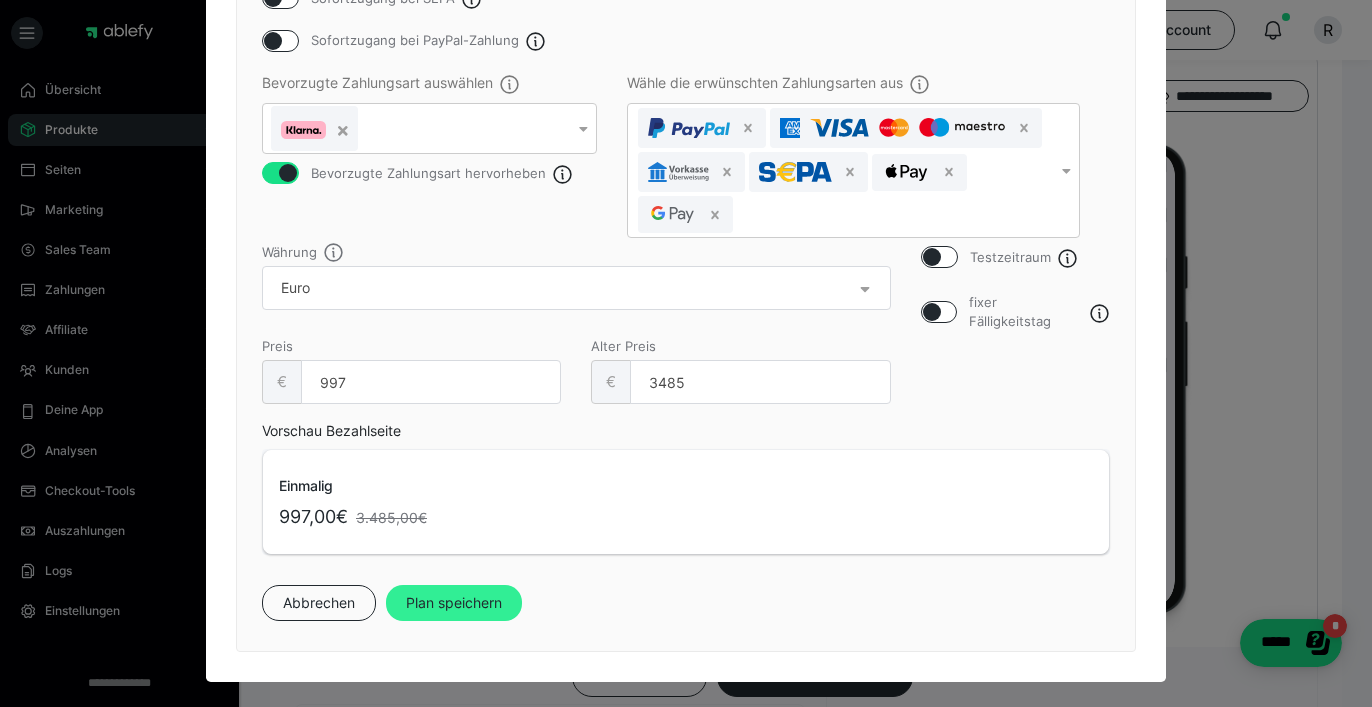 click on "Plan speichern" at bounding box center (454, 603) 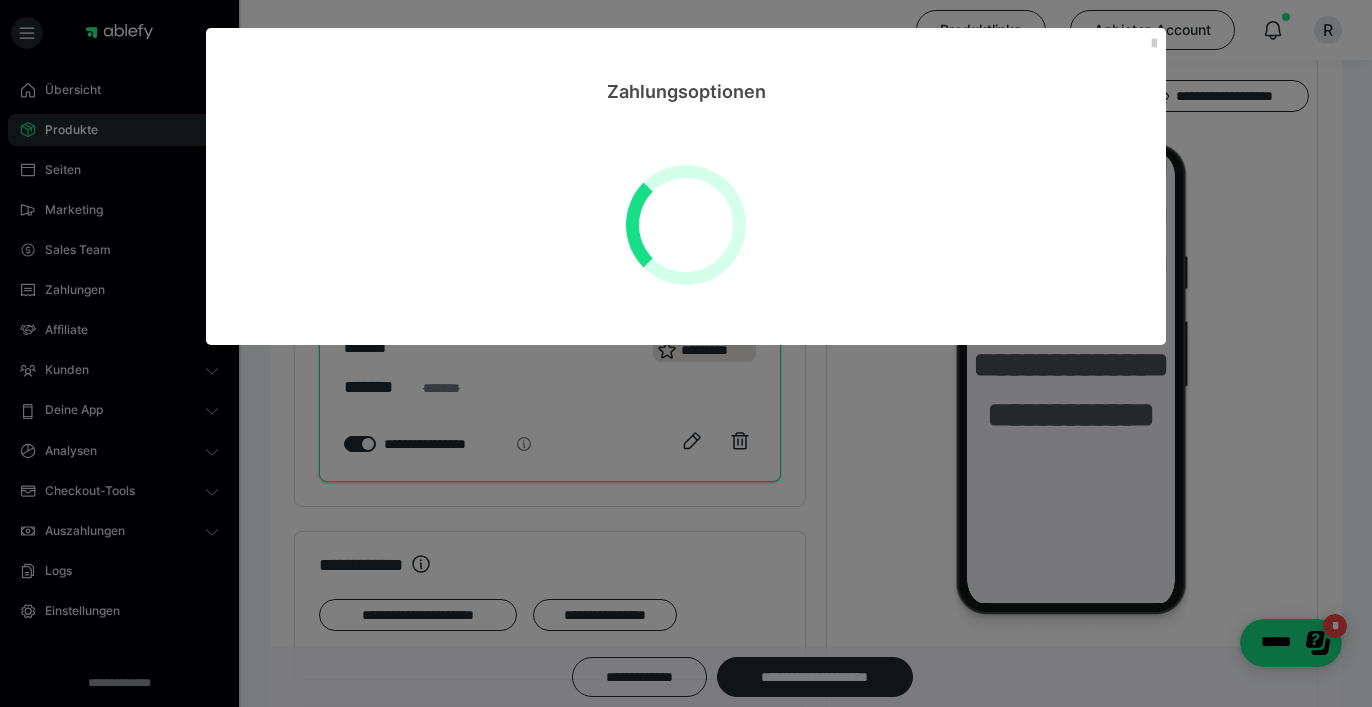 scroll, scrollTop: 0, scrollLeft: 0, axis: both 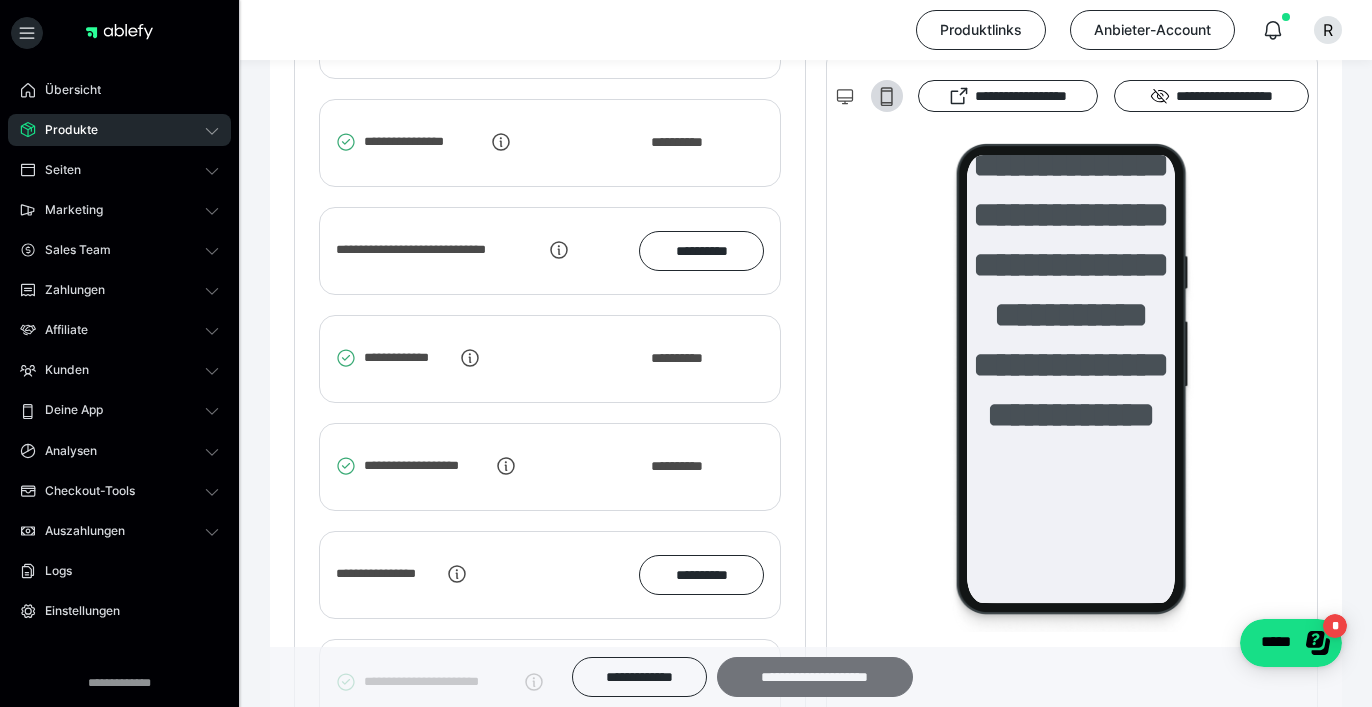 click on "**********" at bounding box center [815, 677] 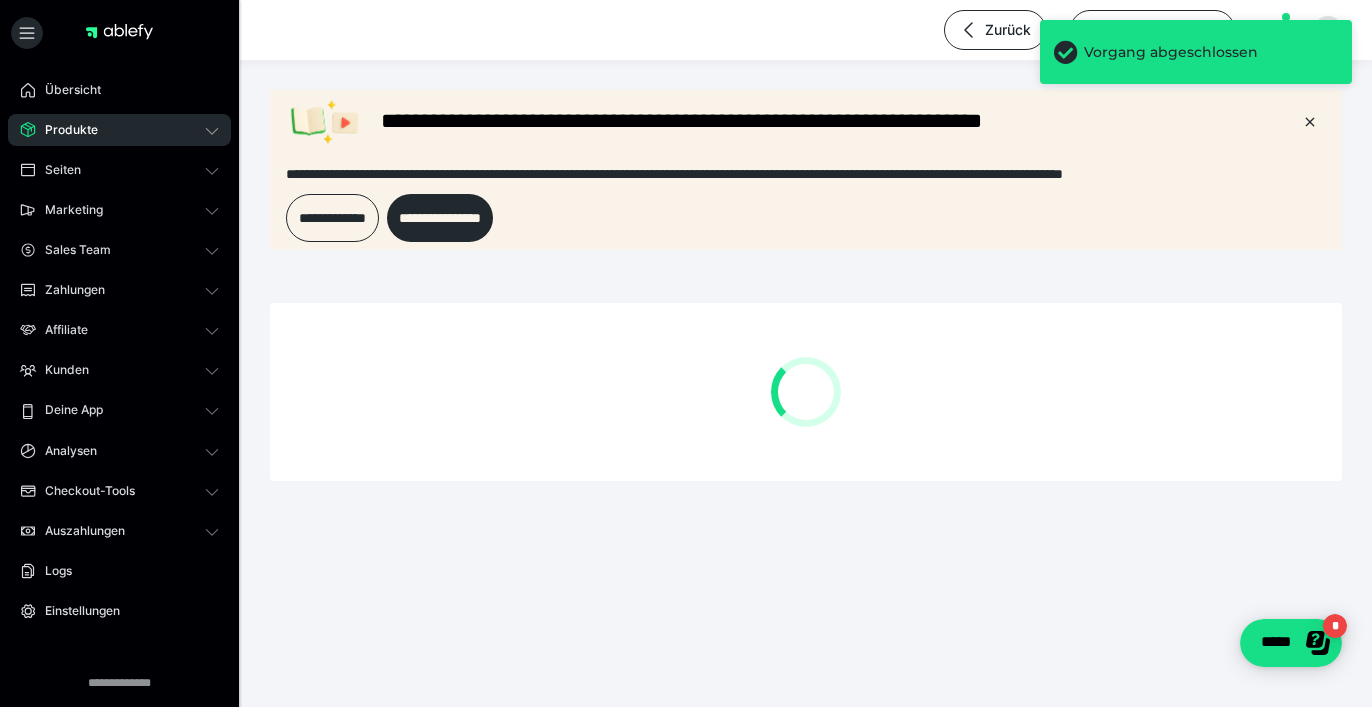 scroll, scrollTop: 0, scrollLeft: 0, axis: both 